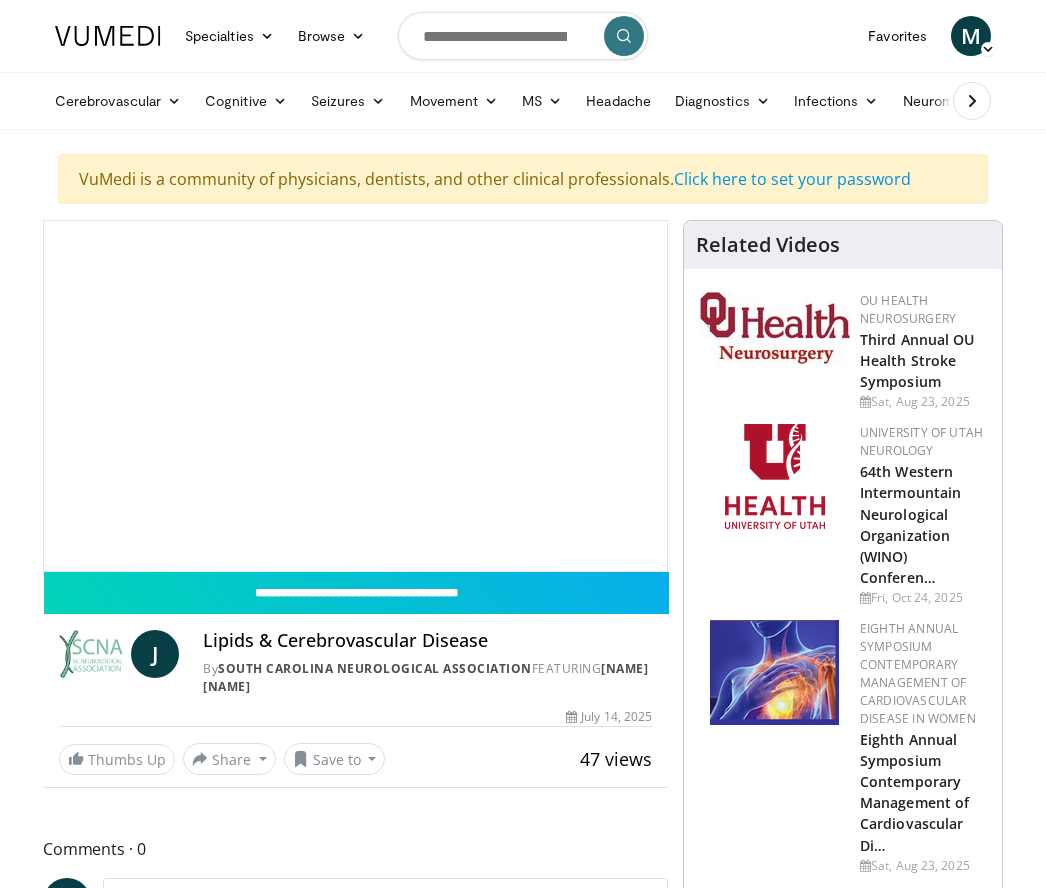 scroll, scrollTop: 0, scrollLeft: 0, axis: both 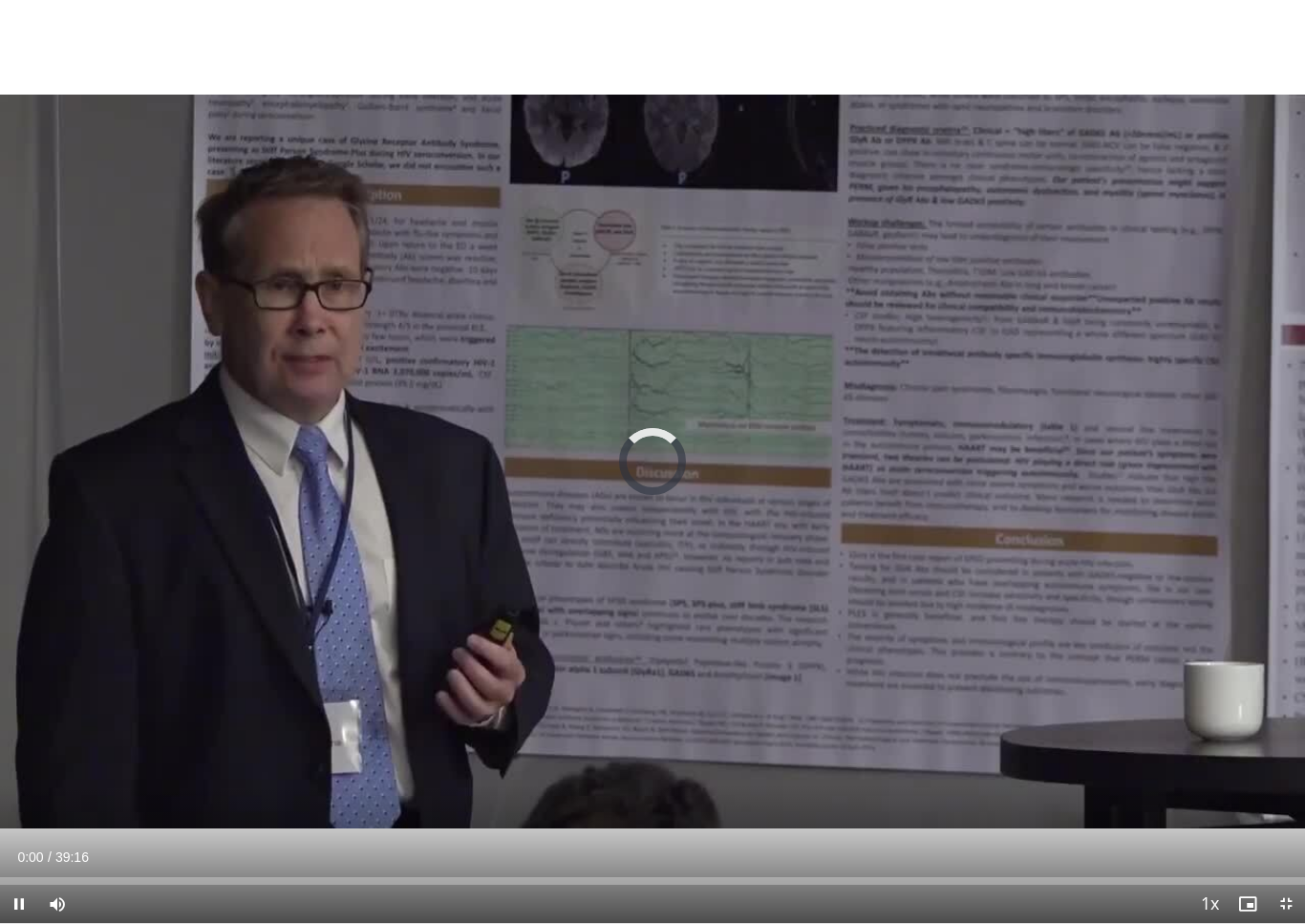 click on "10 seconds
Tap to unmute" at bounding box center (652, 462) 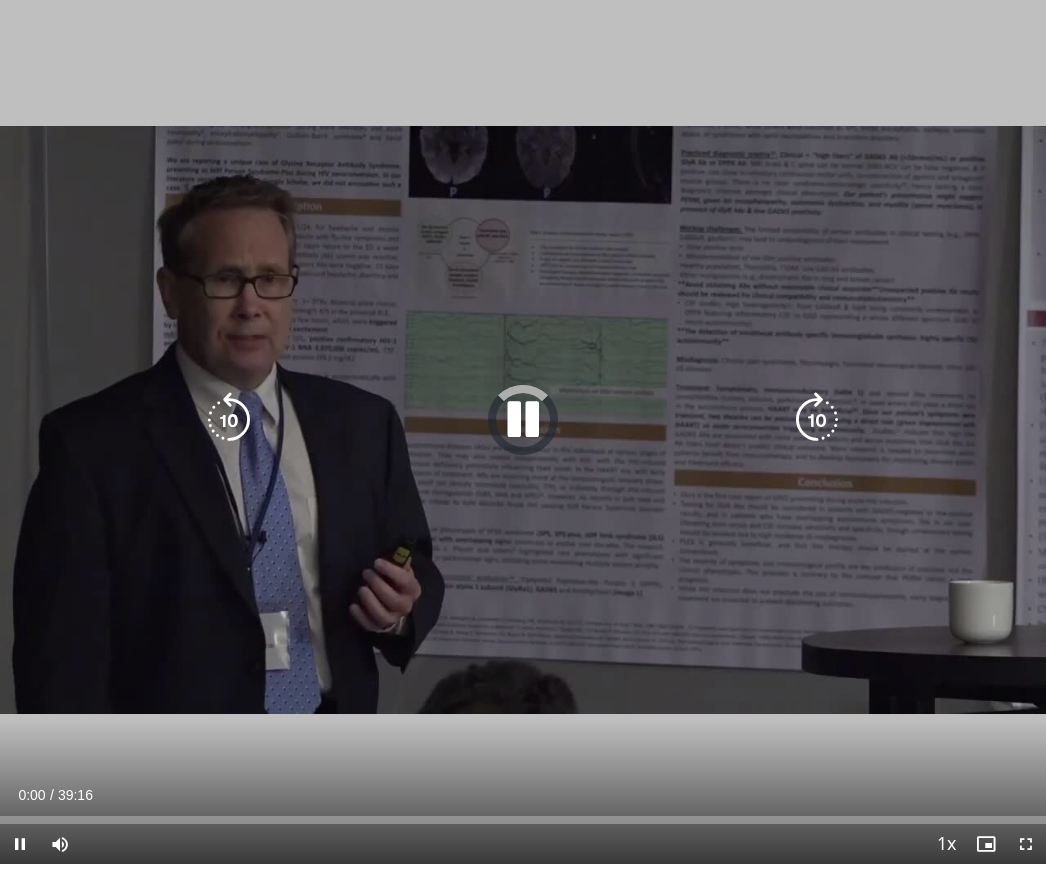 scroll, scrollTop: 24, scrollLeft: 0, axis: vertical 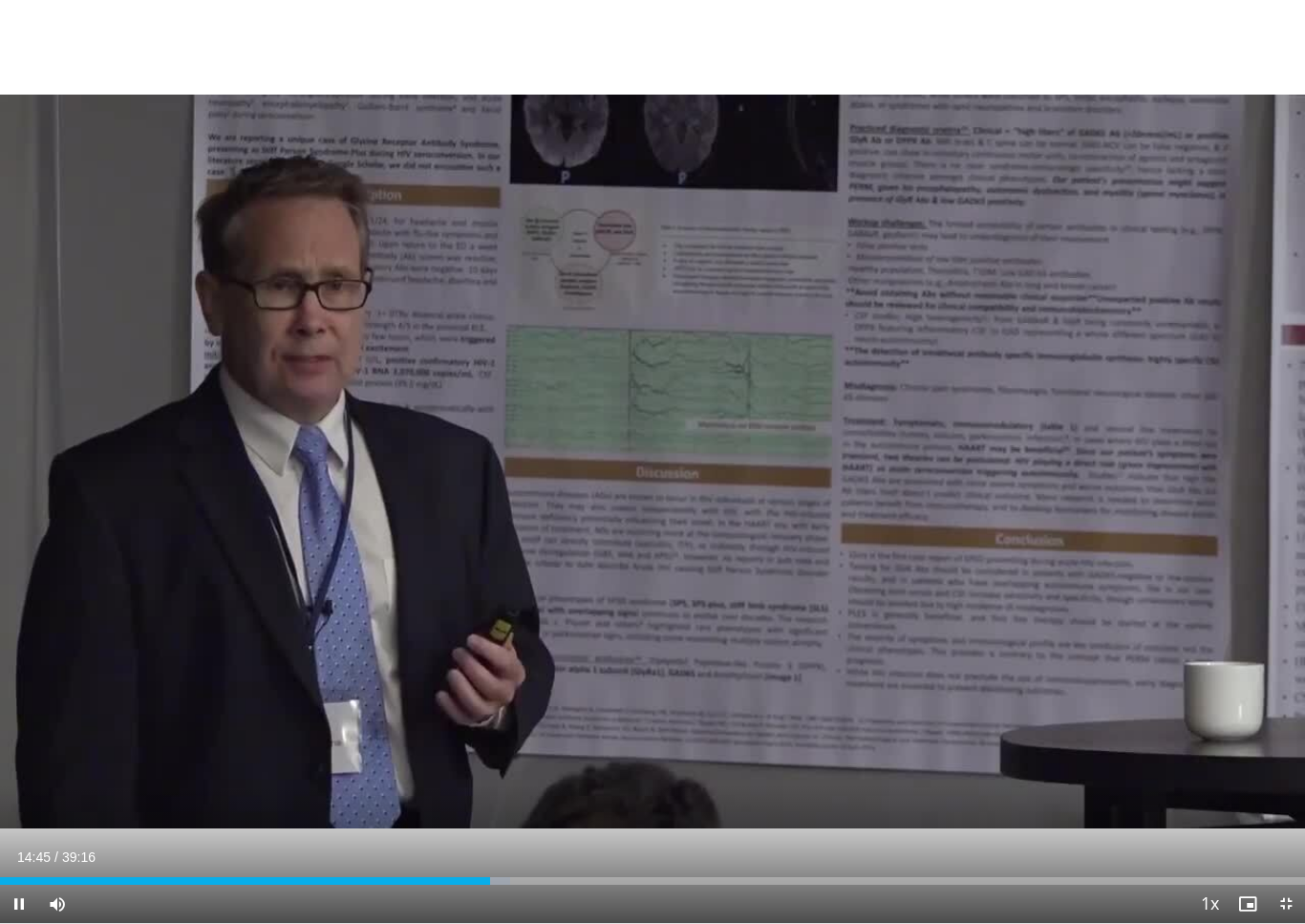 click on "10 seconds
Tap to unmute" at bounding box center [652, 462] 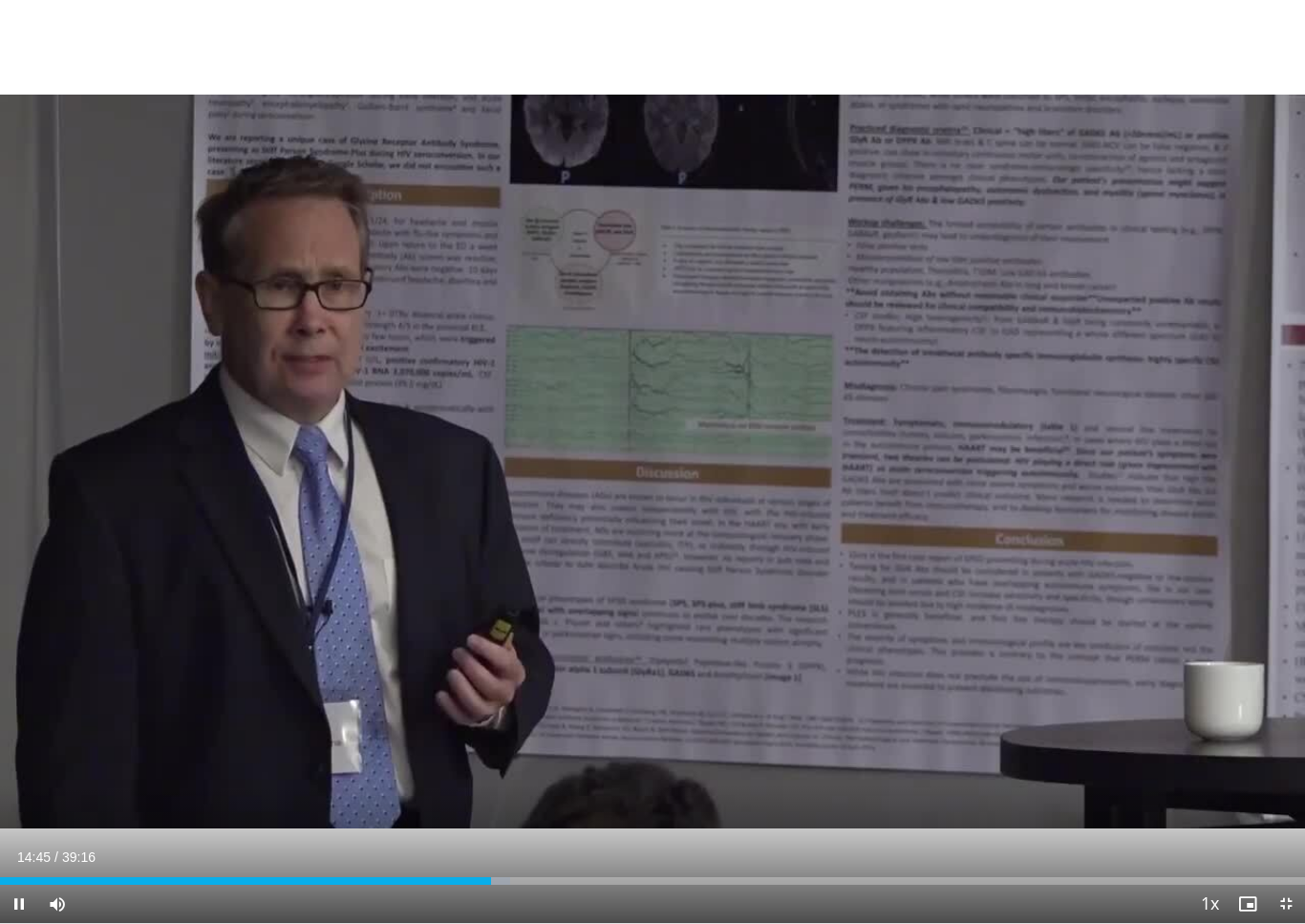 click on "10 seconds
Tap to unmute" at bounding box center [652, 462] 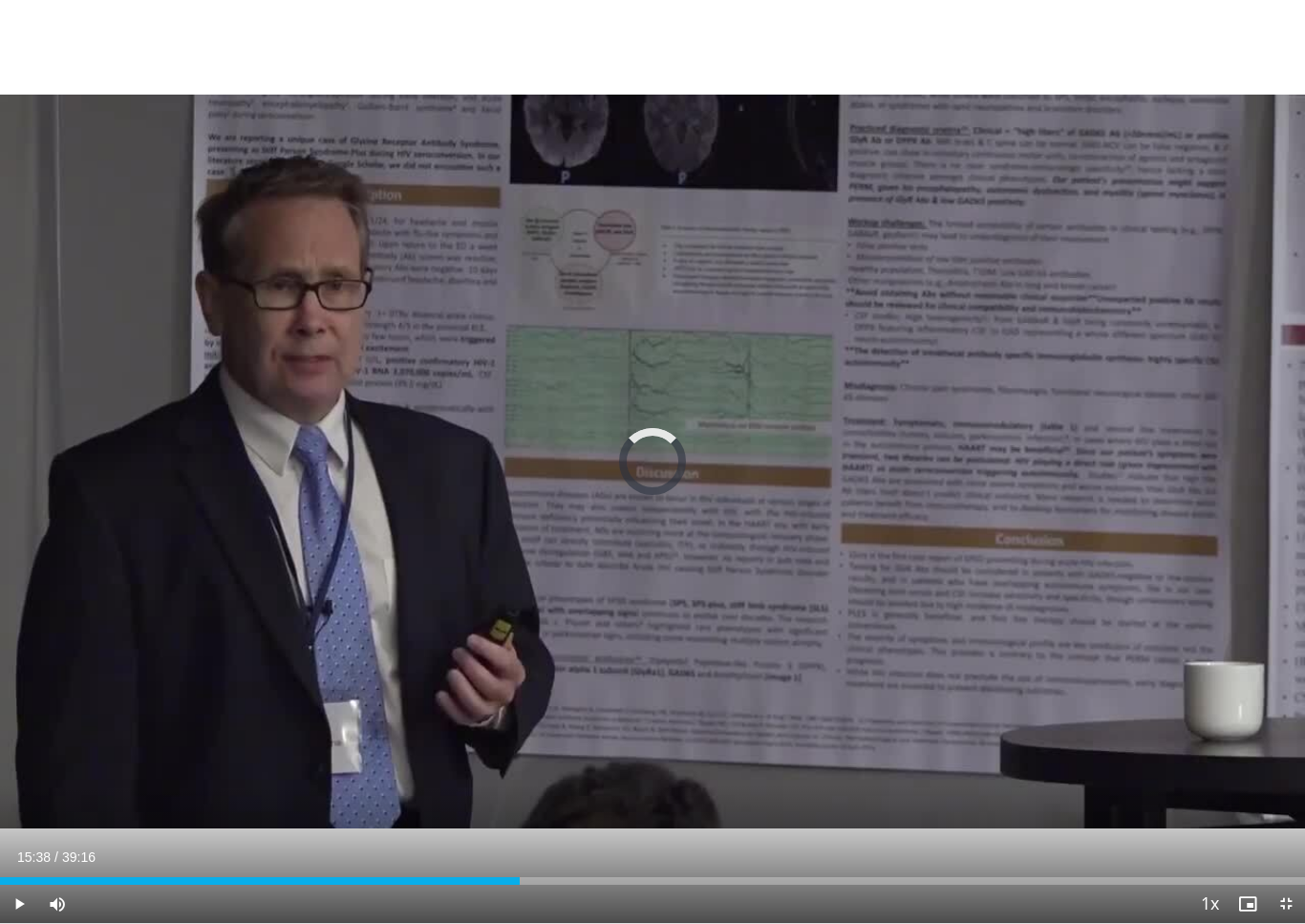 click at bounding box center (372, 881) 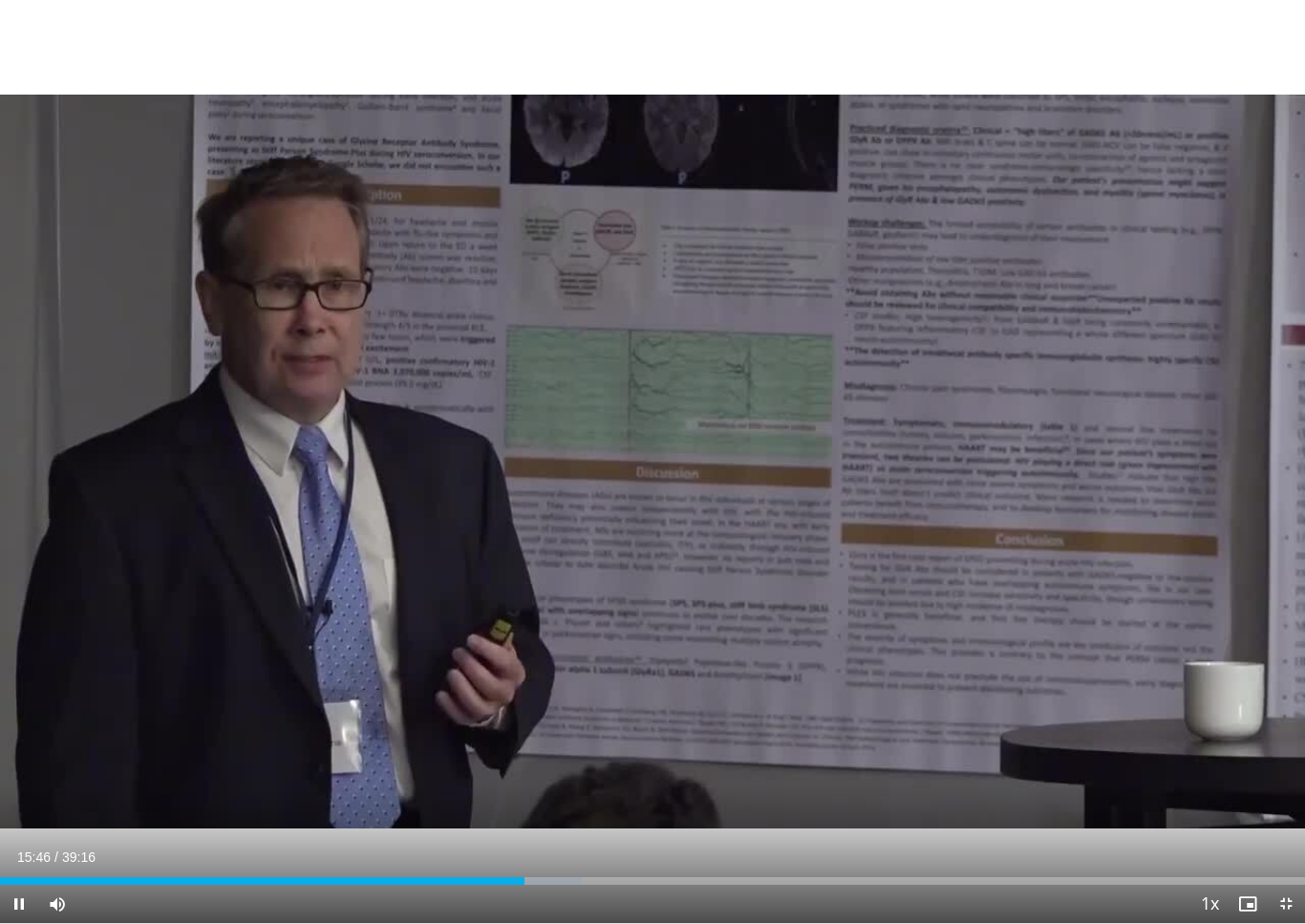 click on "10 seconds
Tap to unmute" at bounding box center (652, 462) 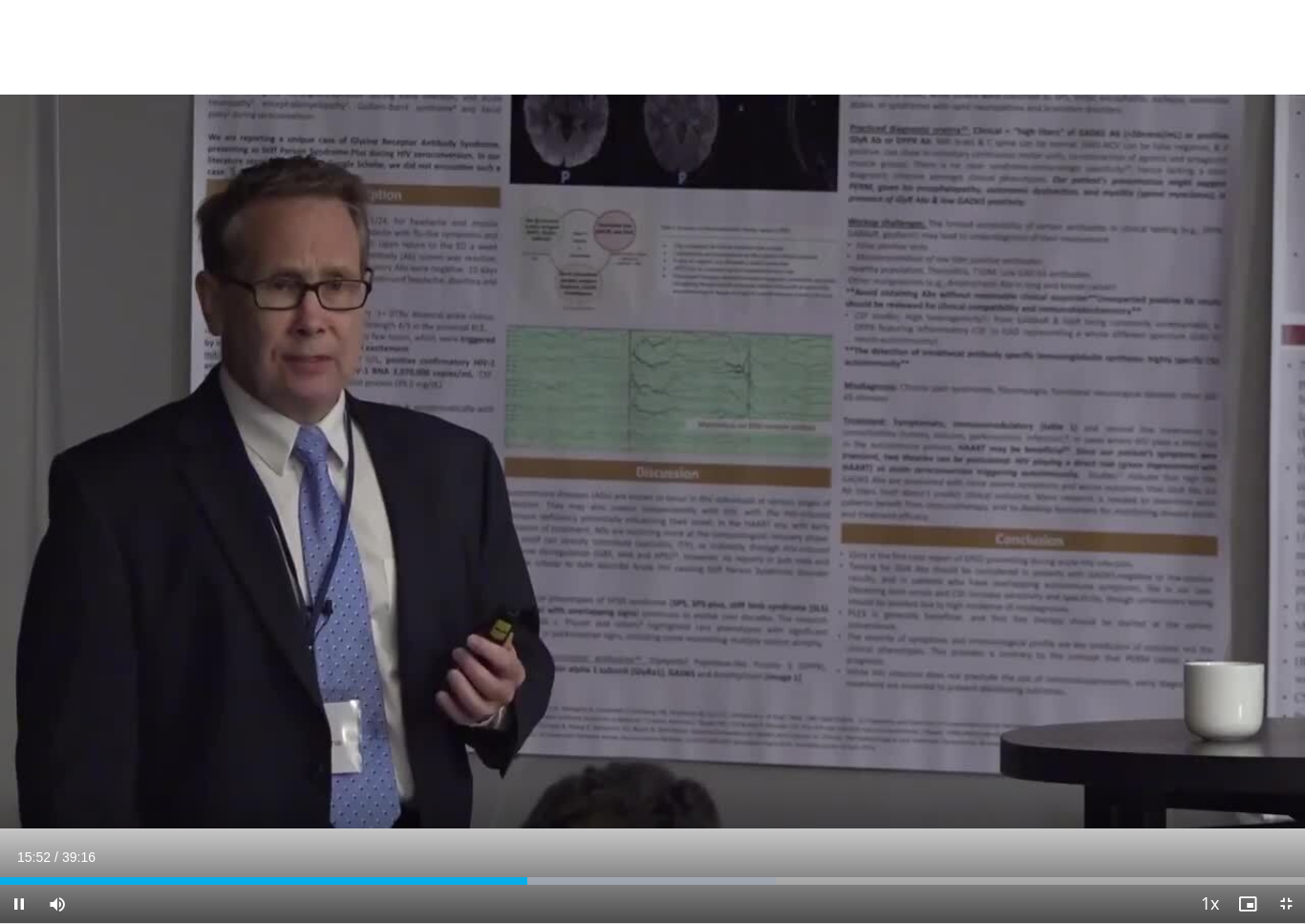 click on "Loaded :  59.48%" at bounding box center [388, 881] 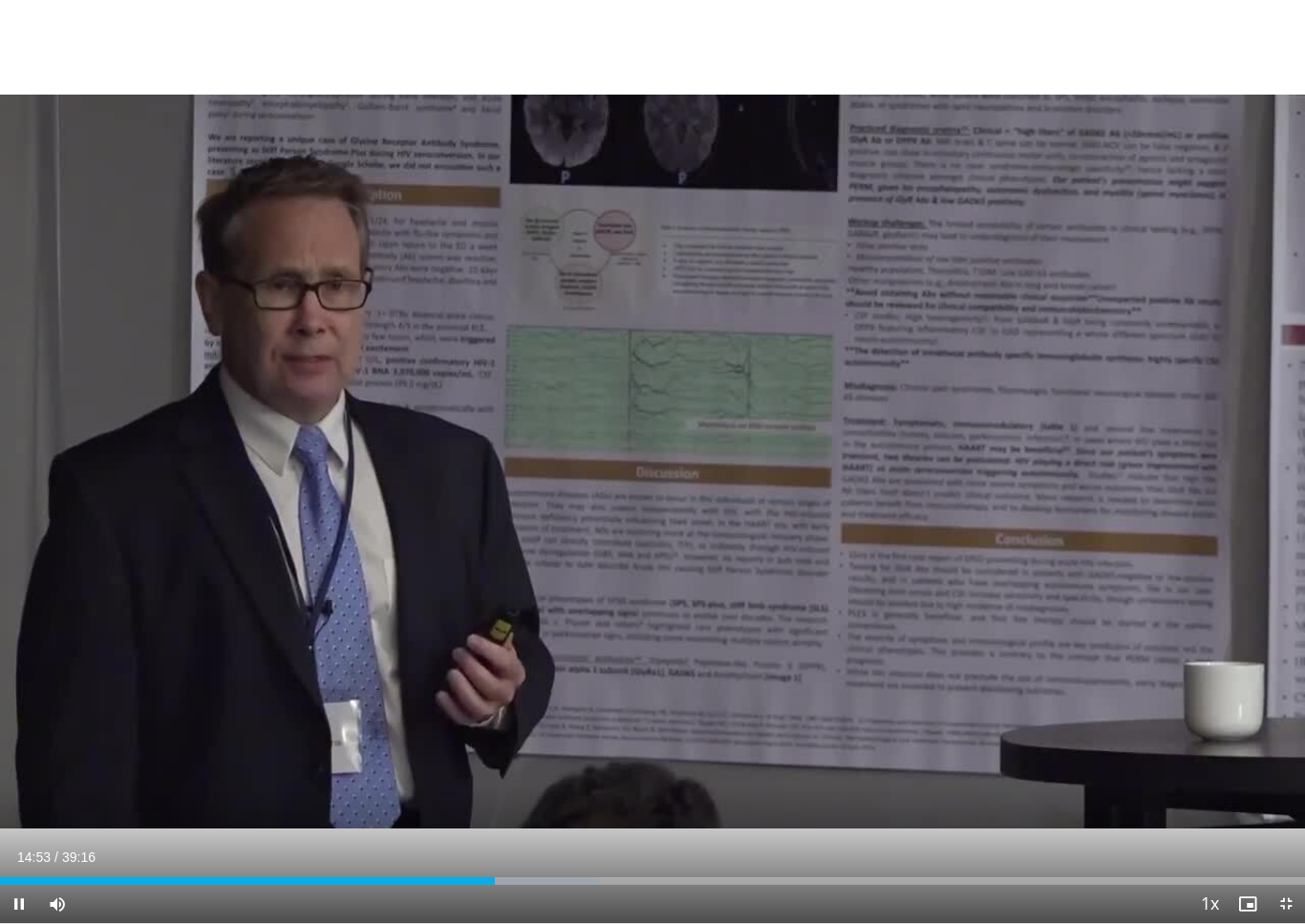 click on "10 seconds
Tap to unmute" at bounding box center (652, 462) 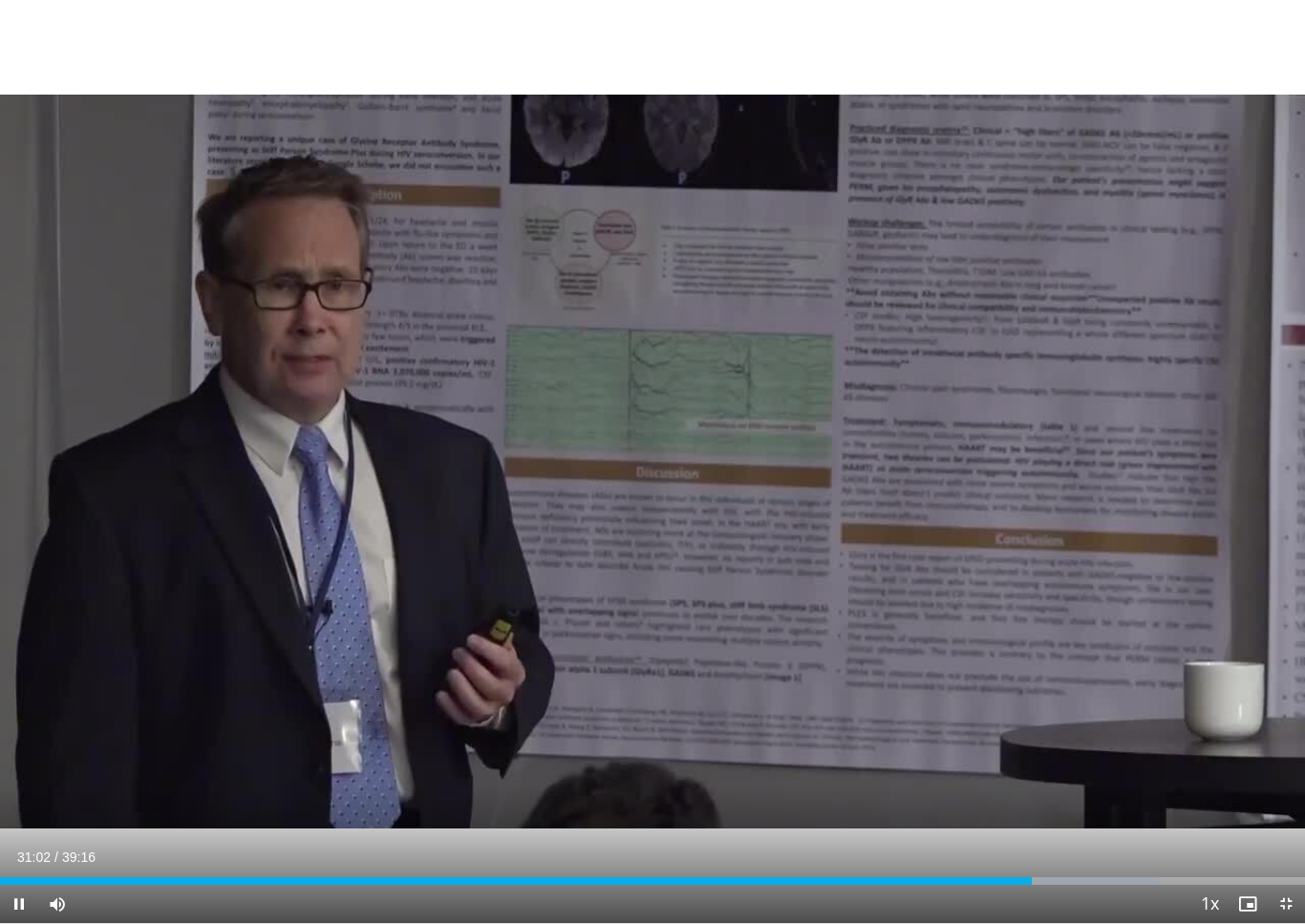click on "10 seconds
Tap to unmute" at bounding box center [652, 462] 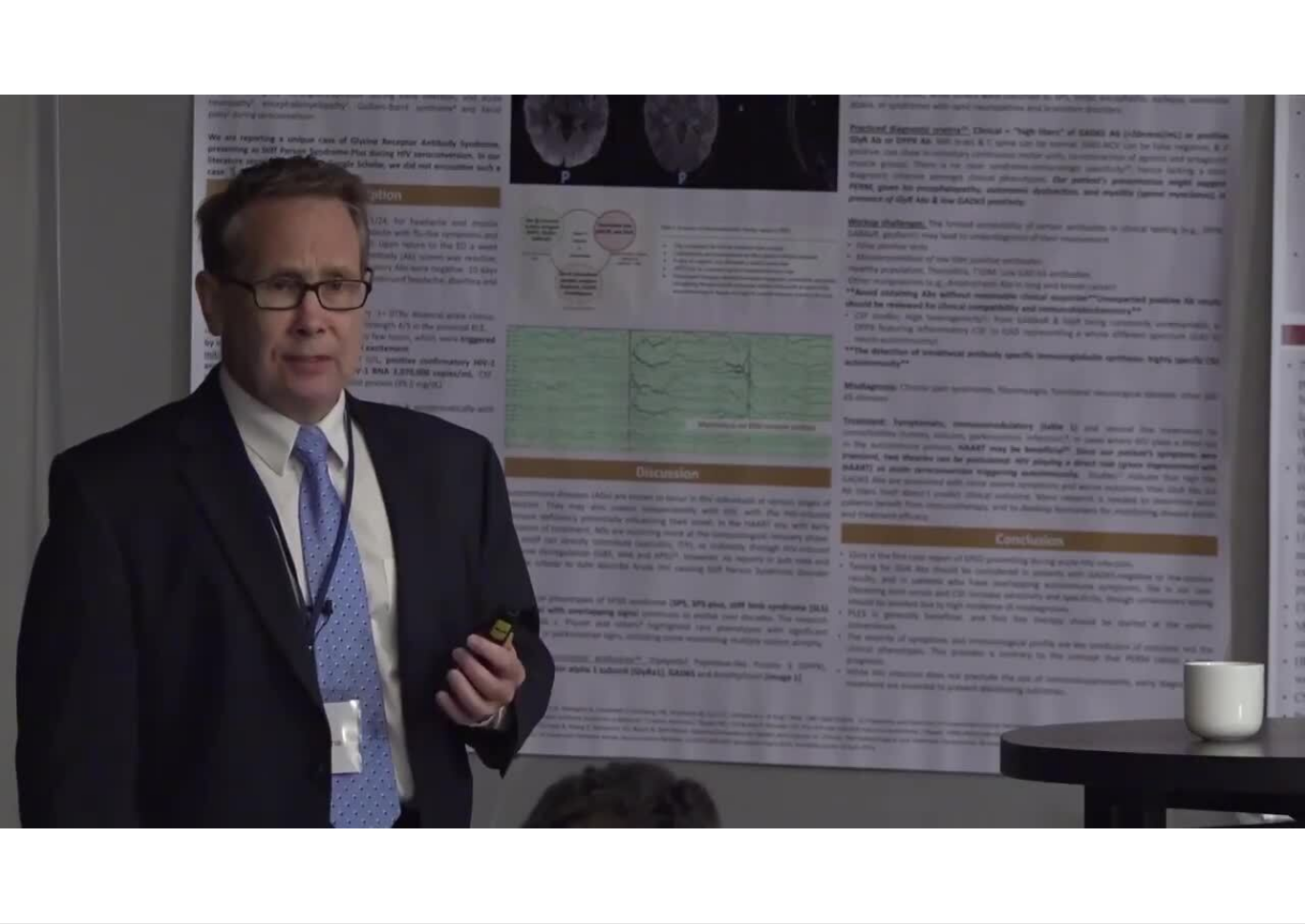 click on "10 seconds
Tap to unmute" at bounding box center (652, 462) 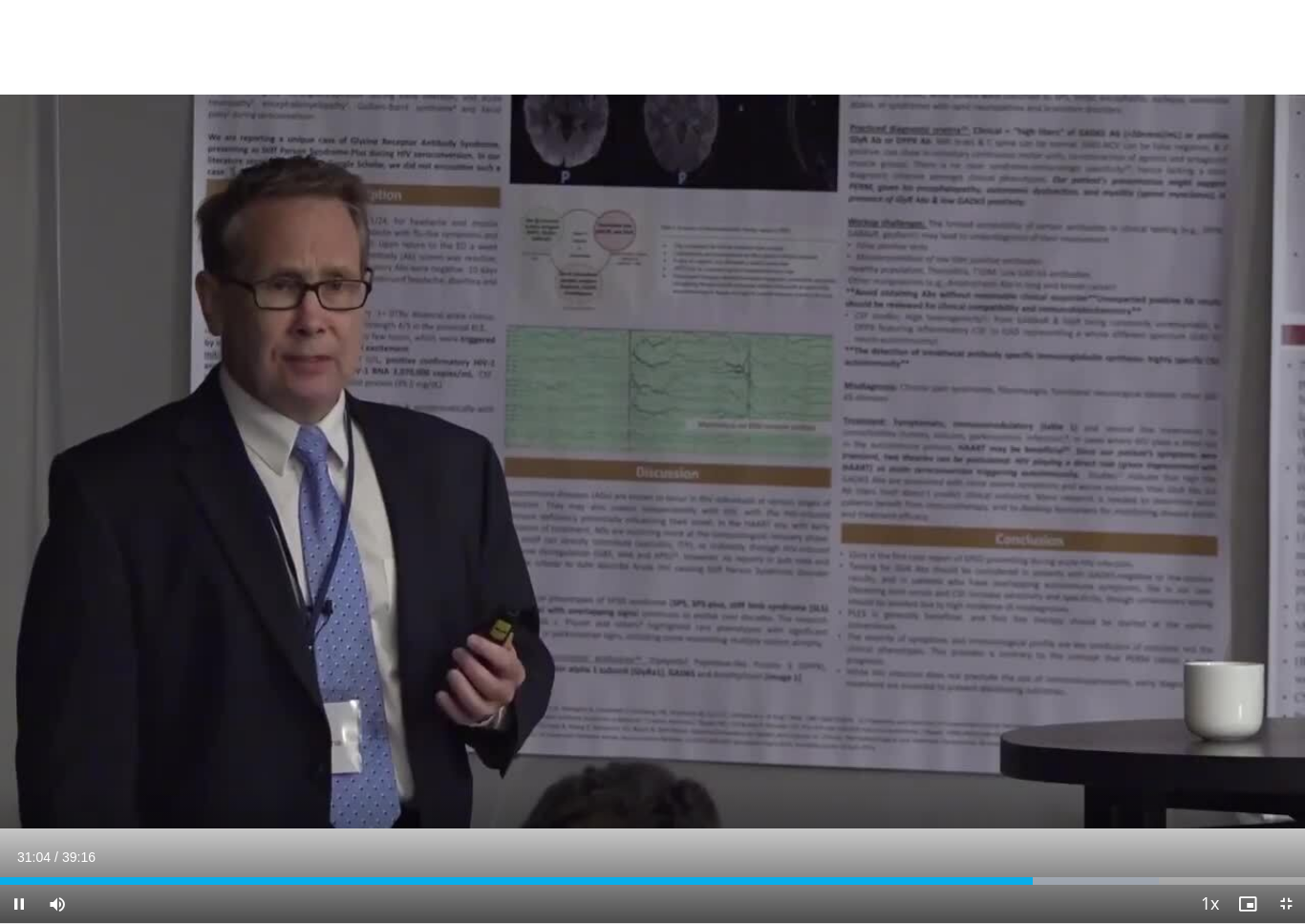 click on "Loaded :  88.79%" at bounding box center (579, 881) 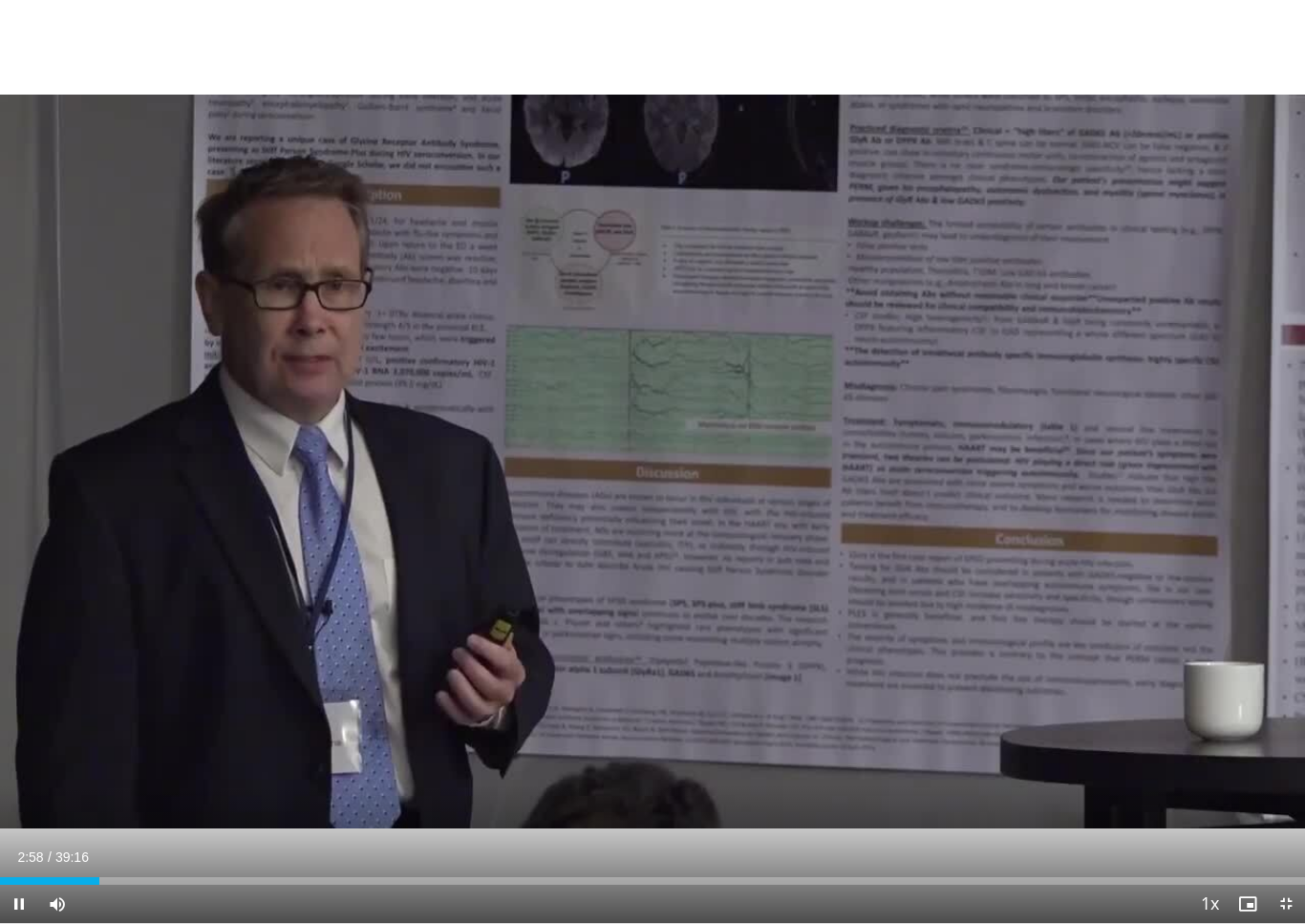 click on "10 seconds
Tap to unmute" at bounding box center (652, 462) 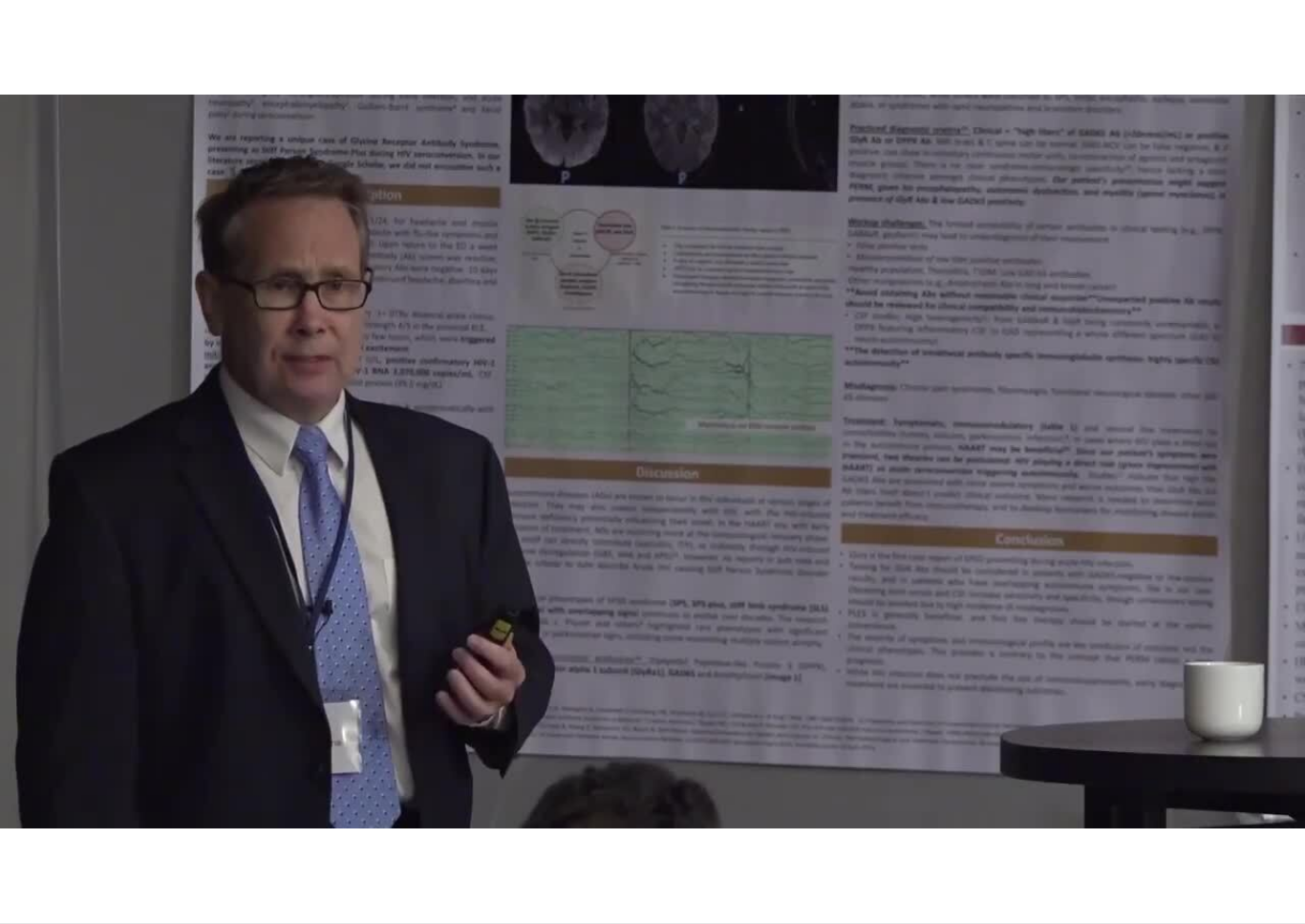 click on "10 seconds
Tap to unmute" at bounding box center [652, 462] 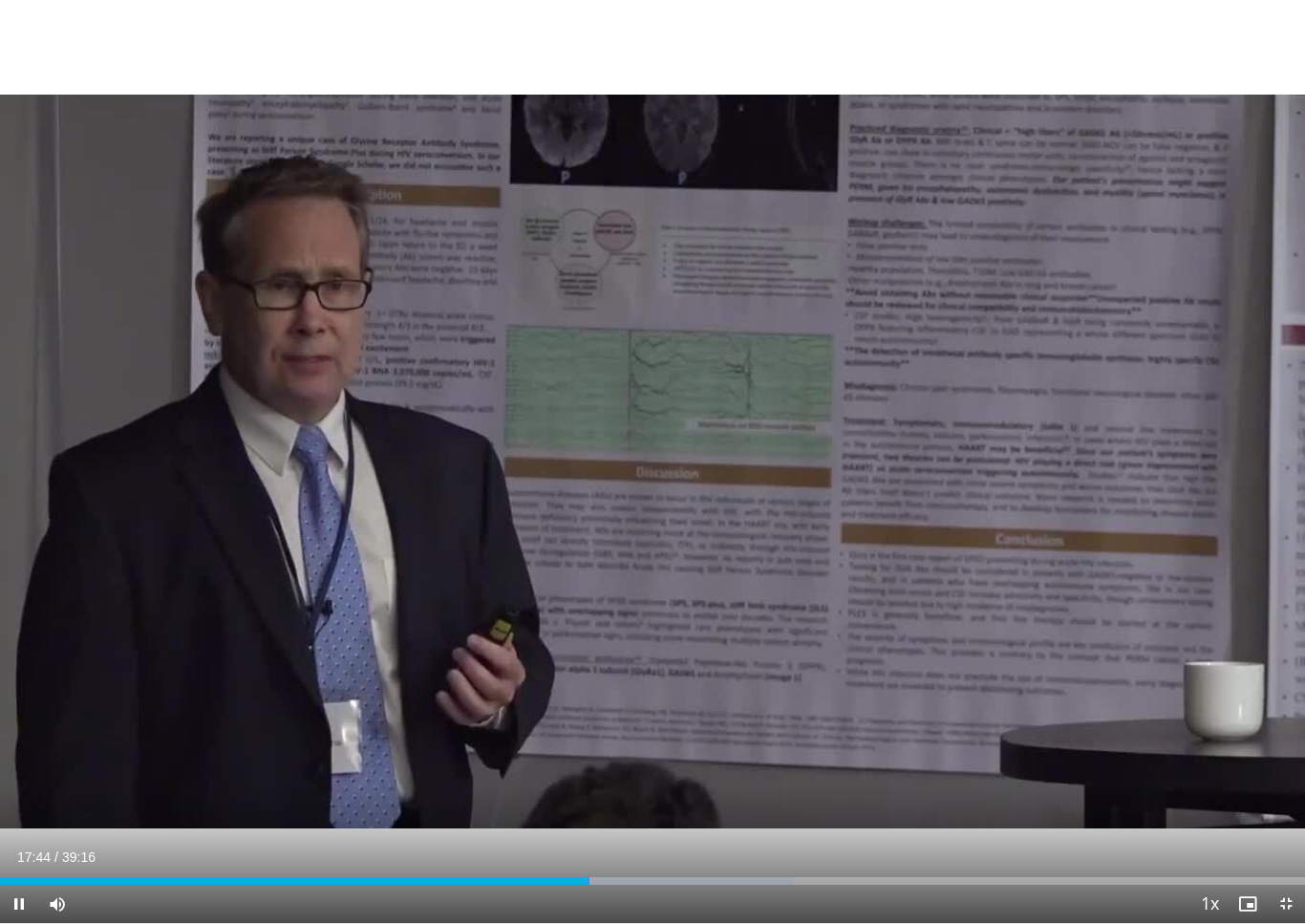click on "10 seconds
Tap to unmute" at bounding box center (652, 462) 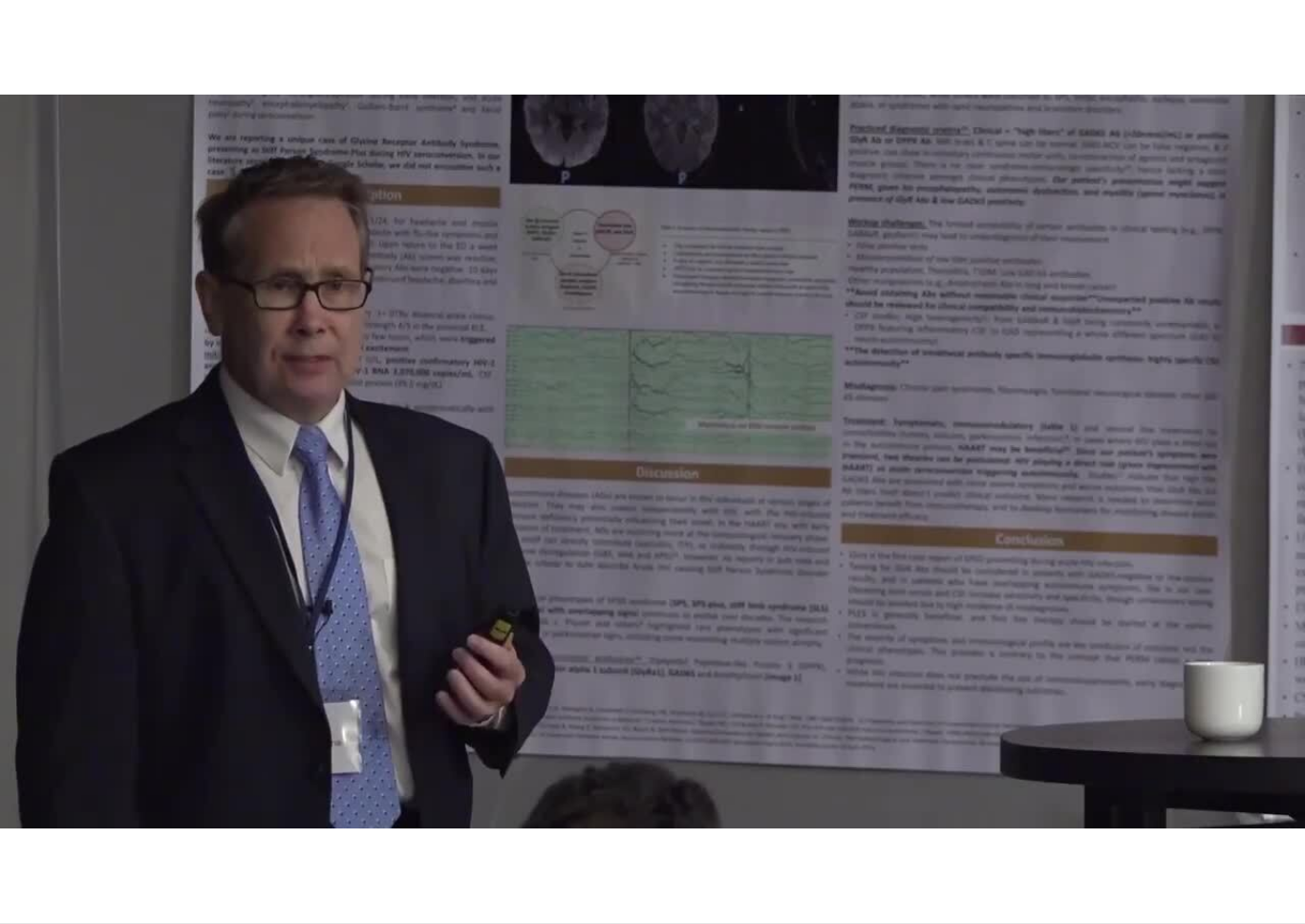 click on "10 seconds
Tap to unmute" at bounding box center [652, 462] 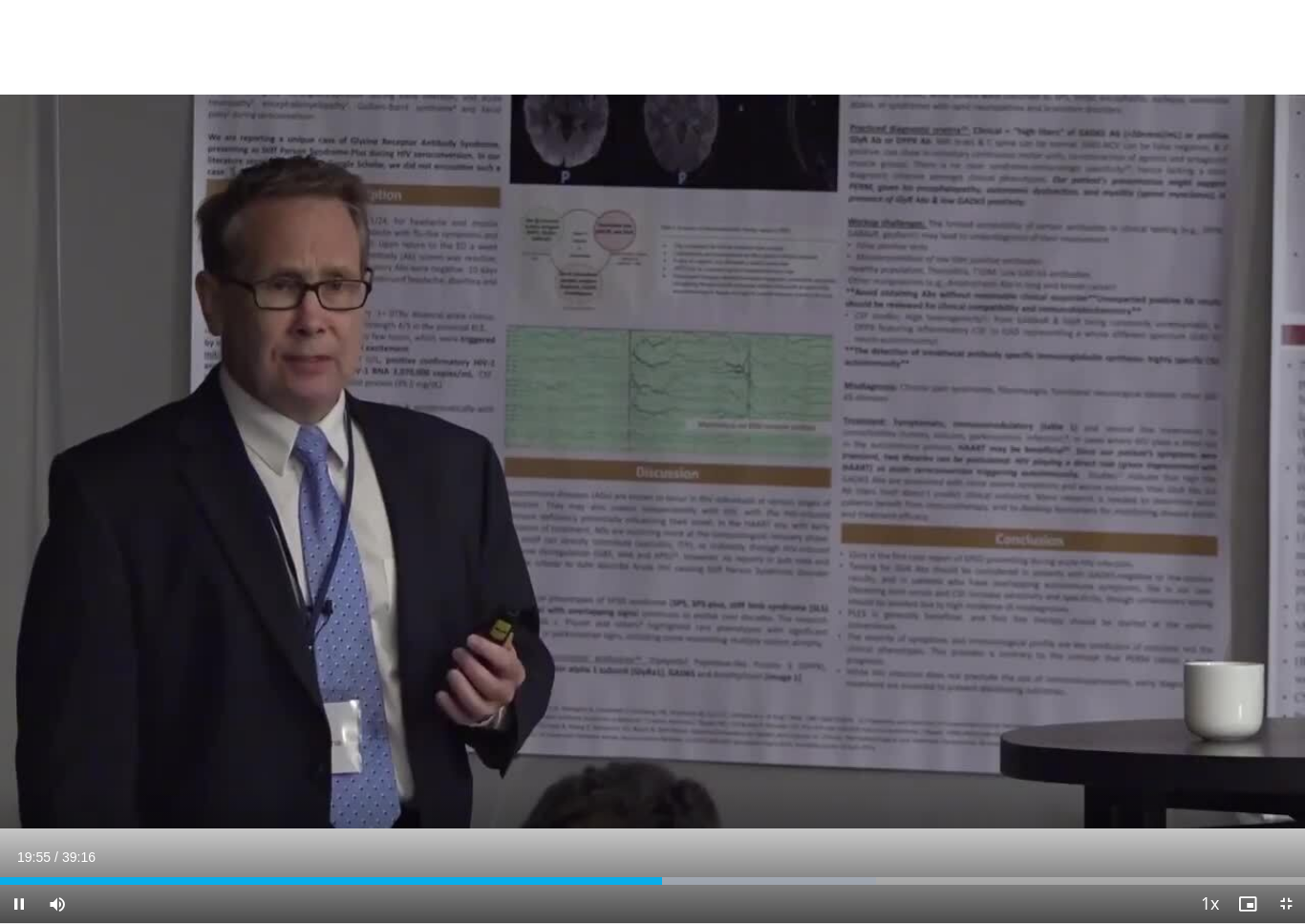 click on "10 seconds
Tap to unmute" at bounding box center (652, 462) 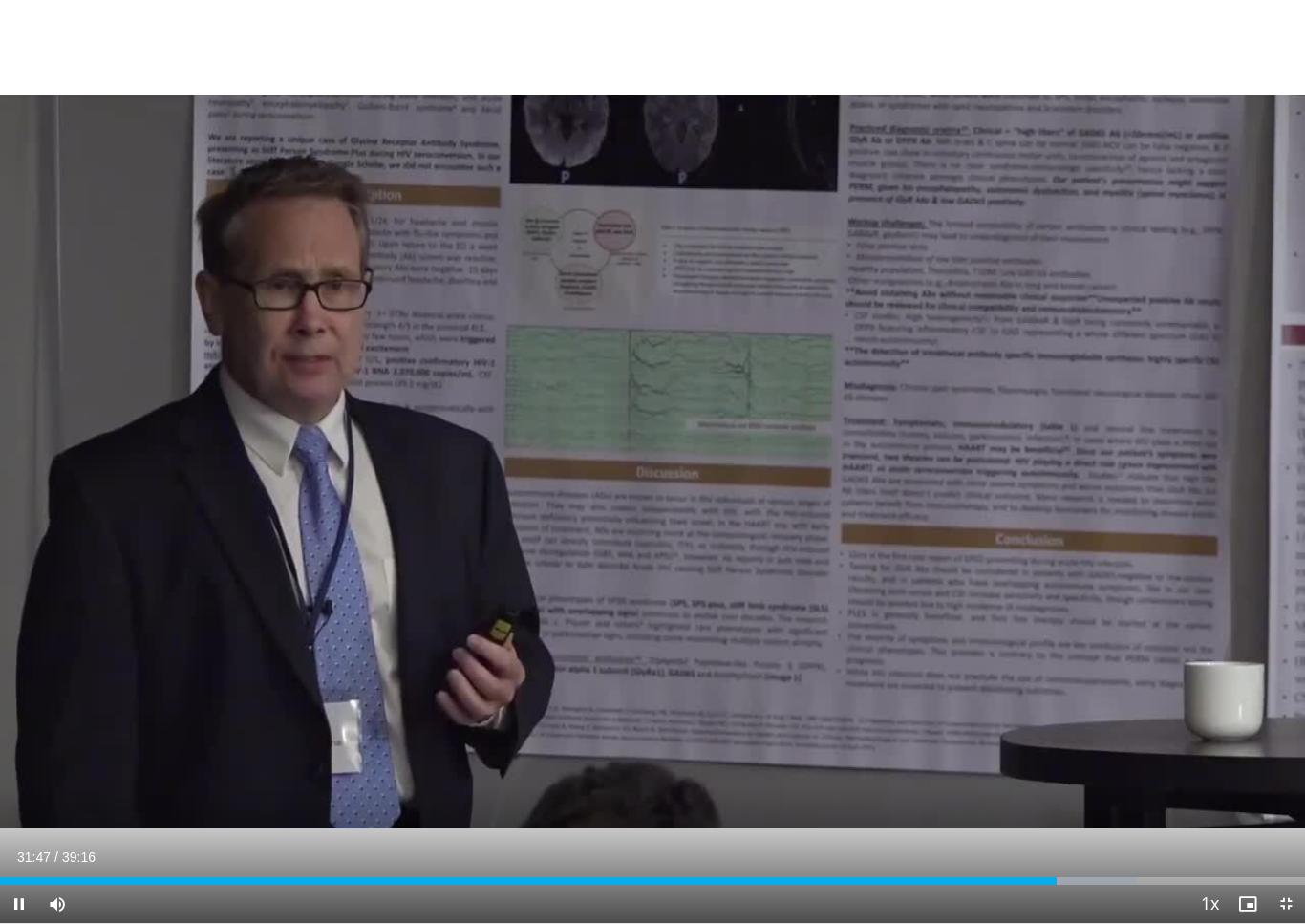 click on "10 seconds
Tap to unmute" at bounding box center [652, 462] 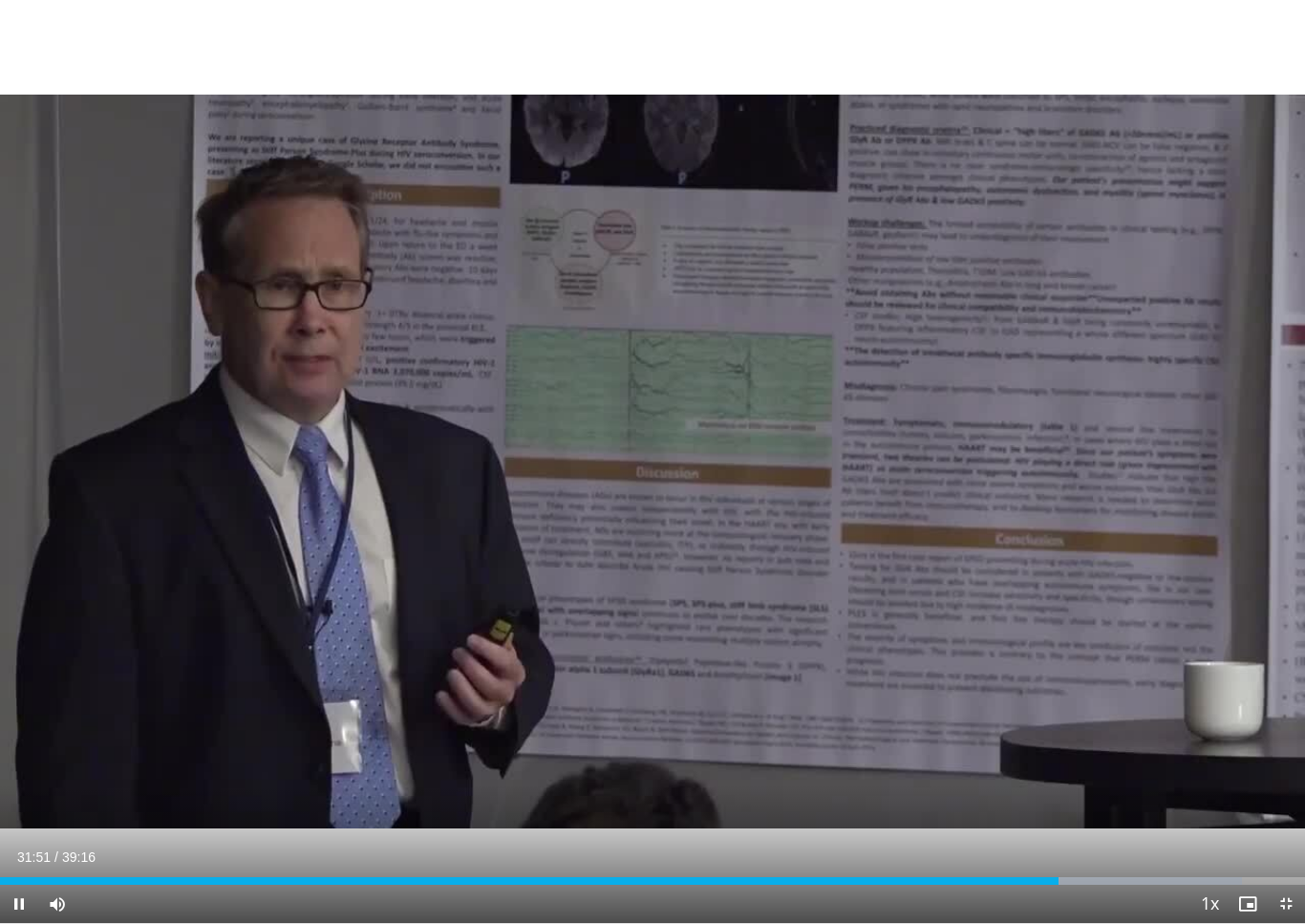 click on "10 seconds
Tap to unmute" at bounding box center [652, 462] 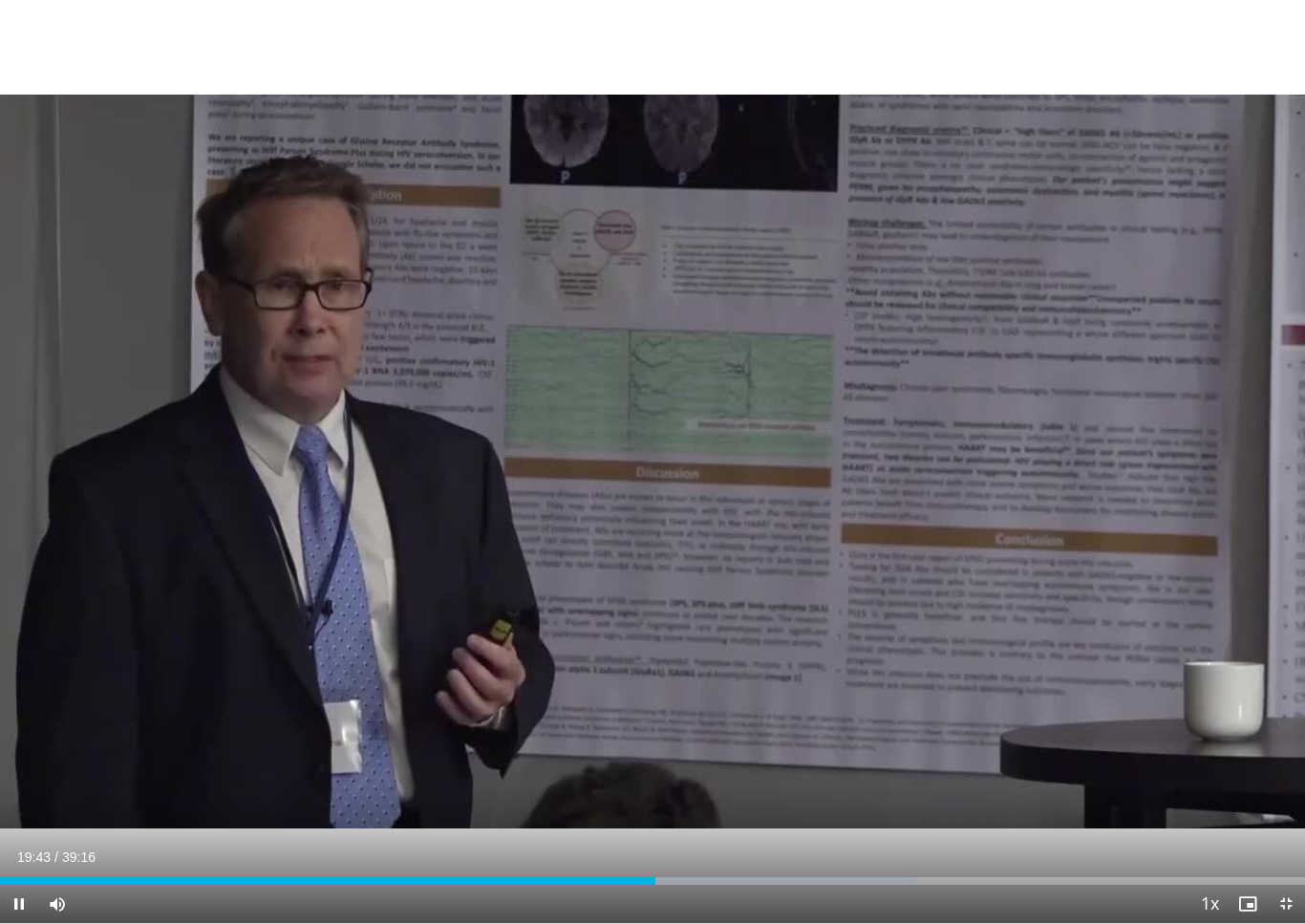 click on "10 seconds
Tap to unmute" at bounding box center (652, 462) 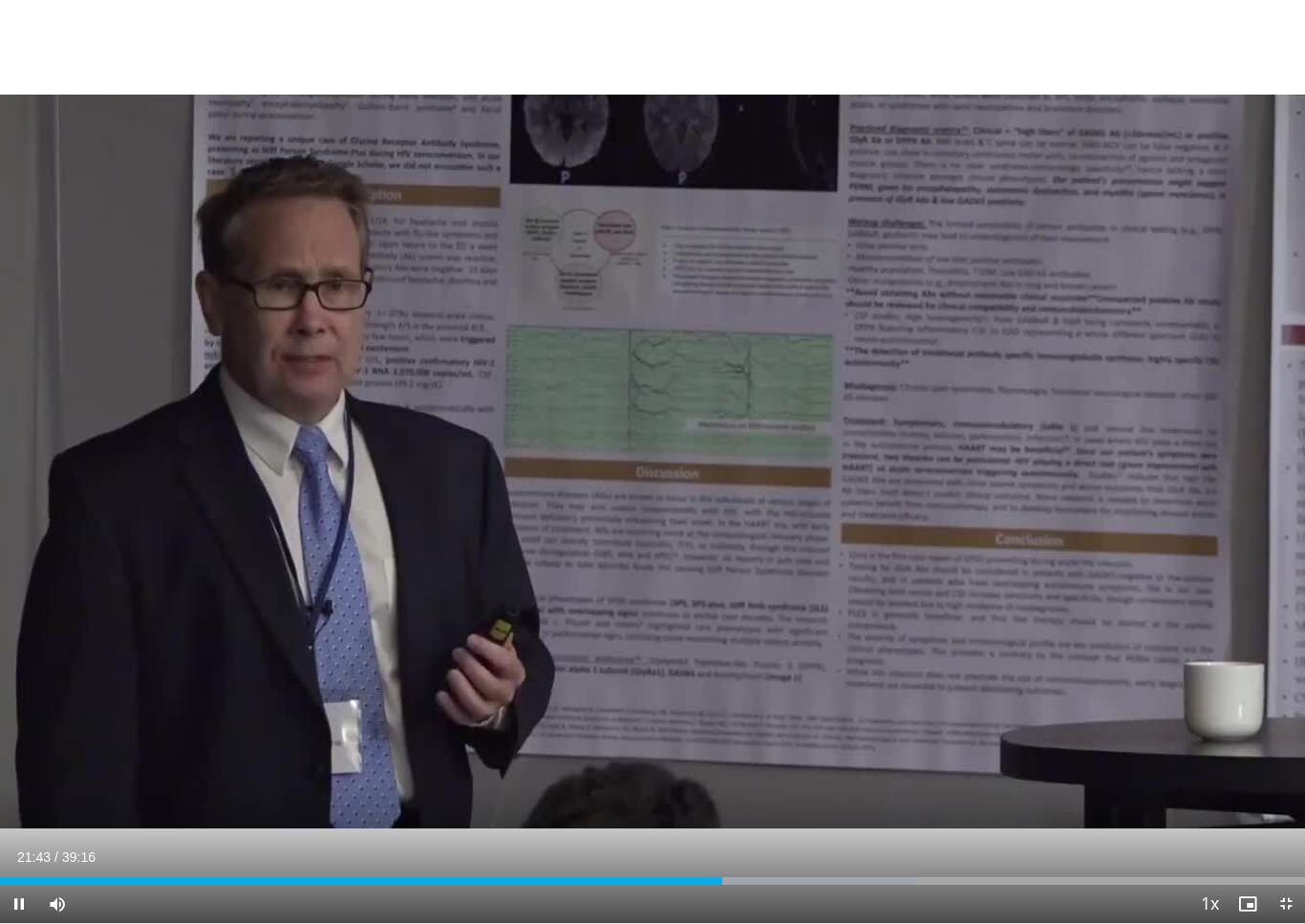 click on "10 seconds
Tap to unmute" at bounding box center (652, 462) 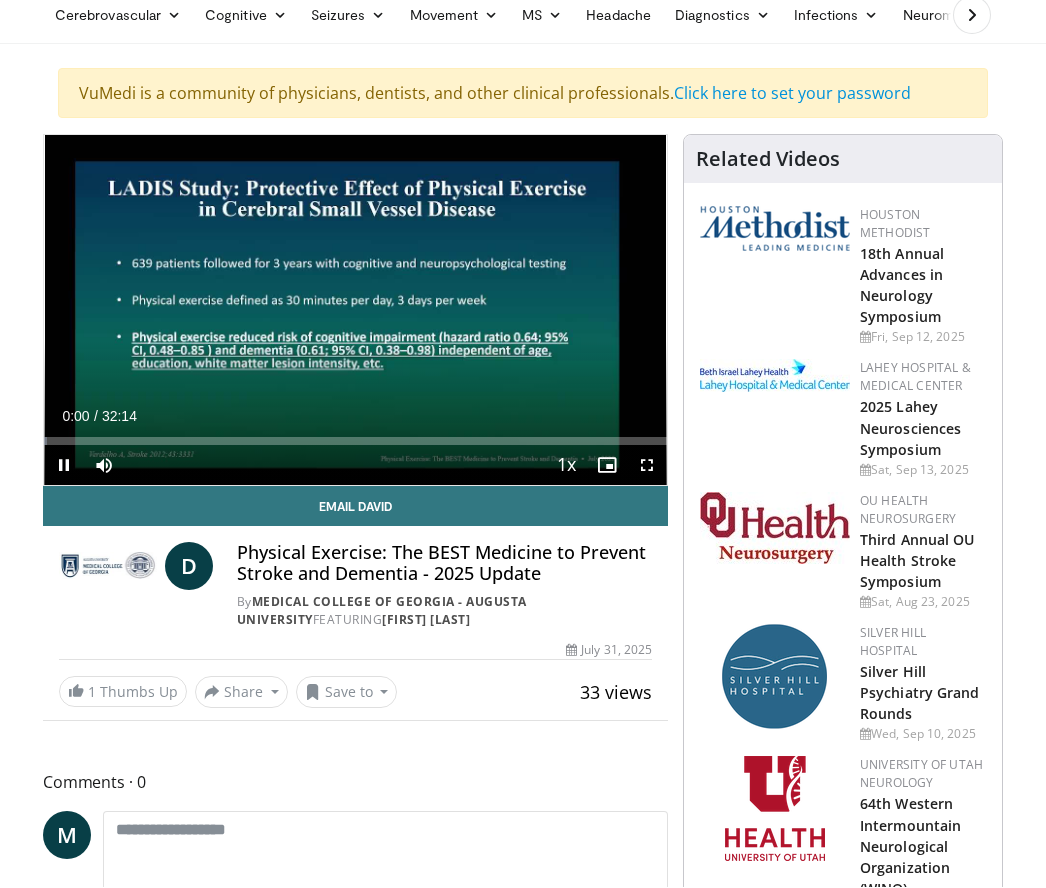 scroll, scrollTop: 86, scrollLeft: 0, axis: vertical 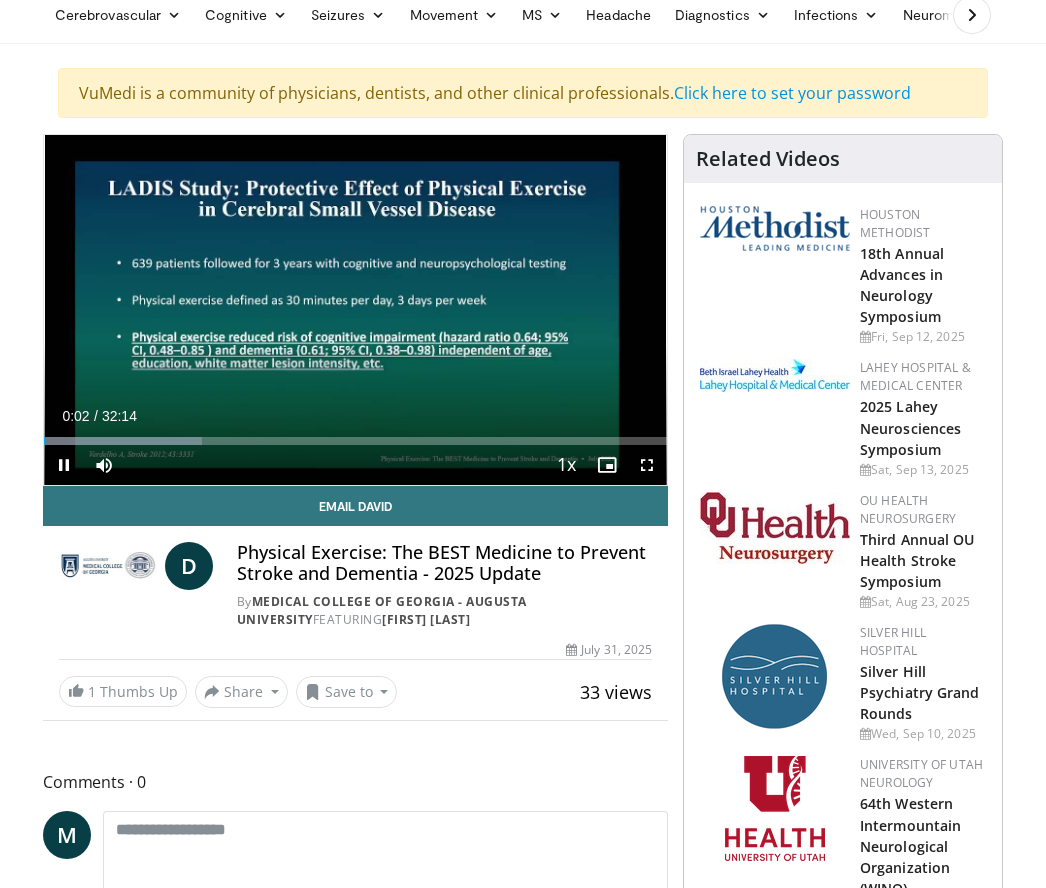 click on "**********" at bounding box center [363, 2582] 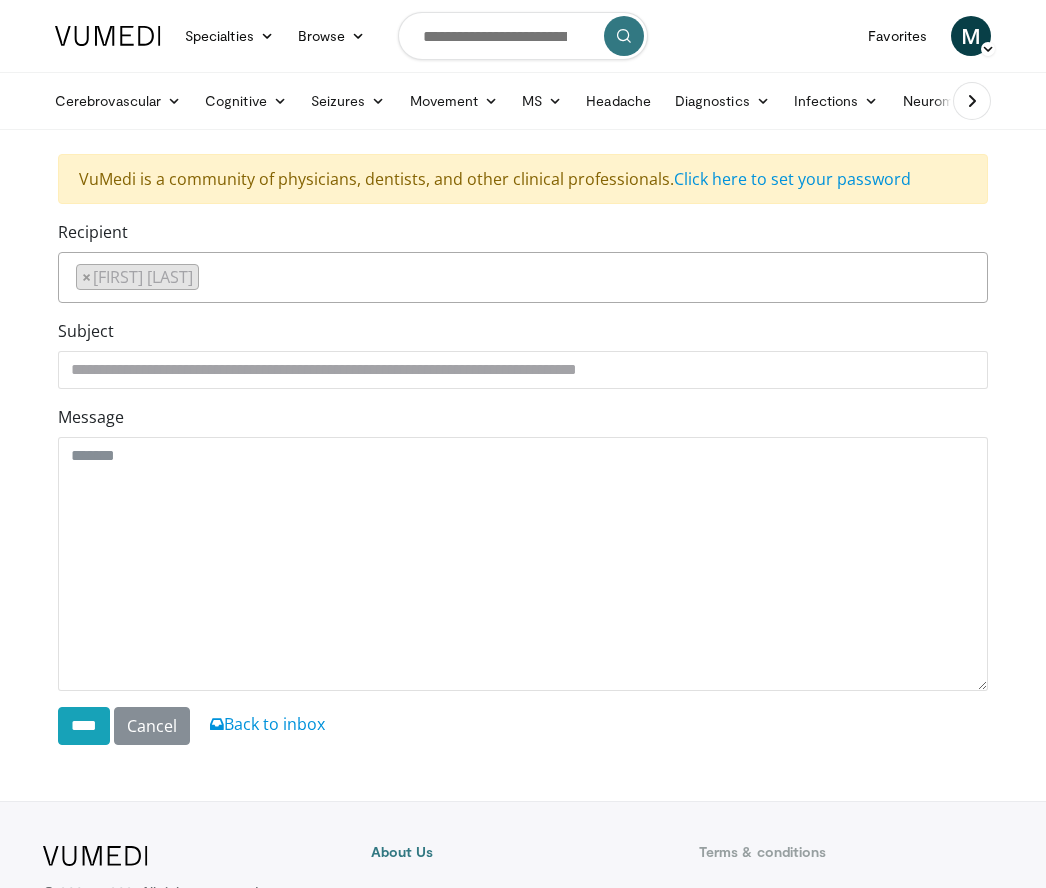 scroll, scrollTop: 0, scrollLeft: 0, axis: both 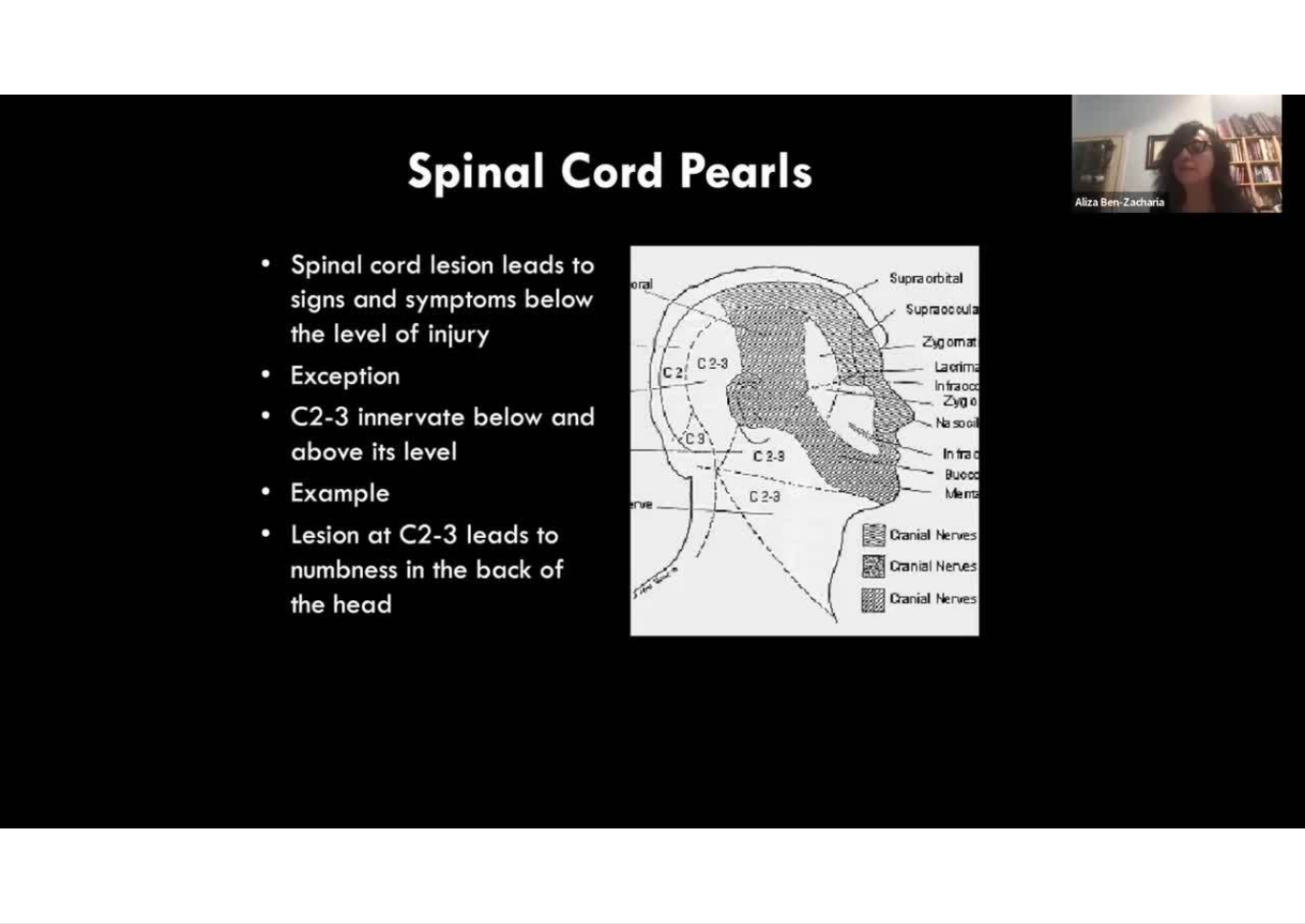 click on "10 seconds
Tap to unmute" at bounding box center (652, 462) 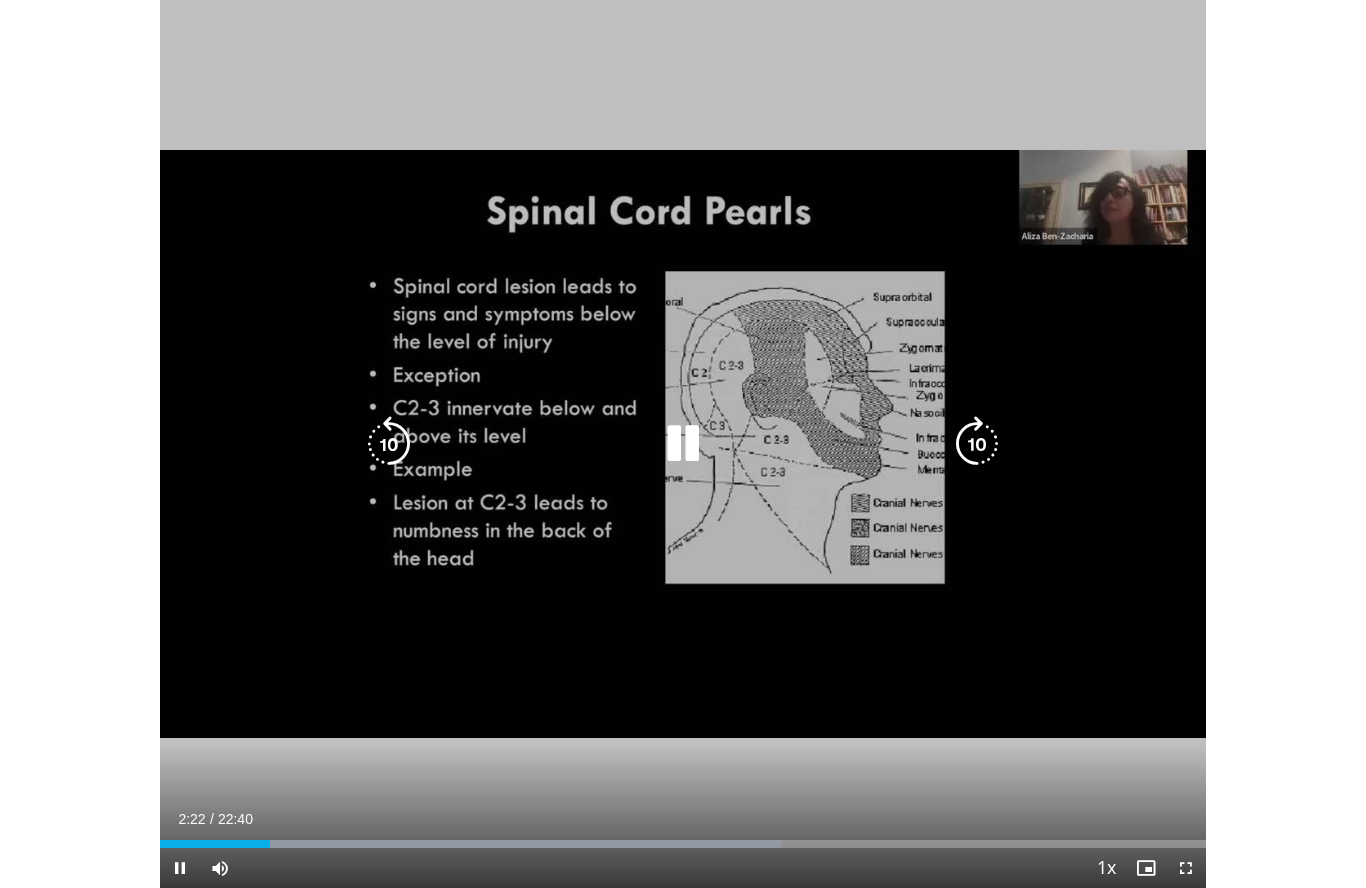 scroll, scrollTop: 0, scrollLeft: 0, axis: both 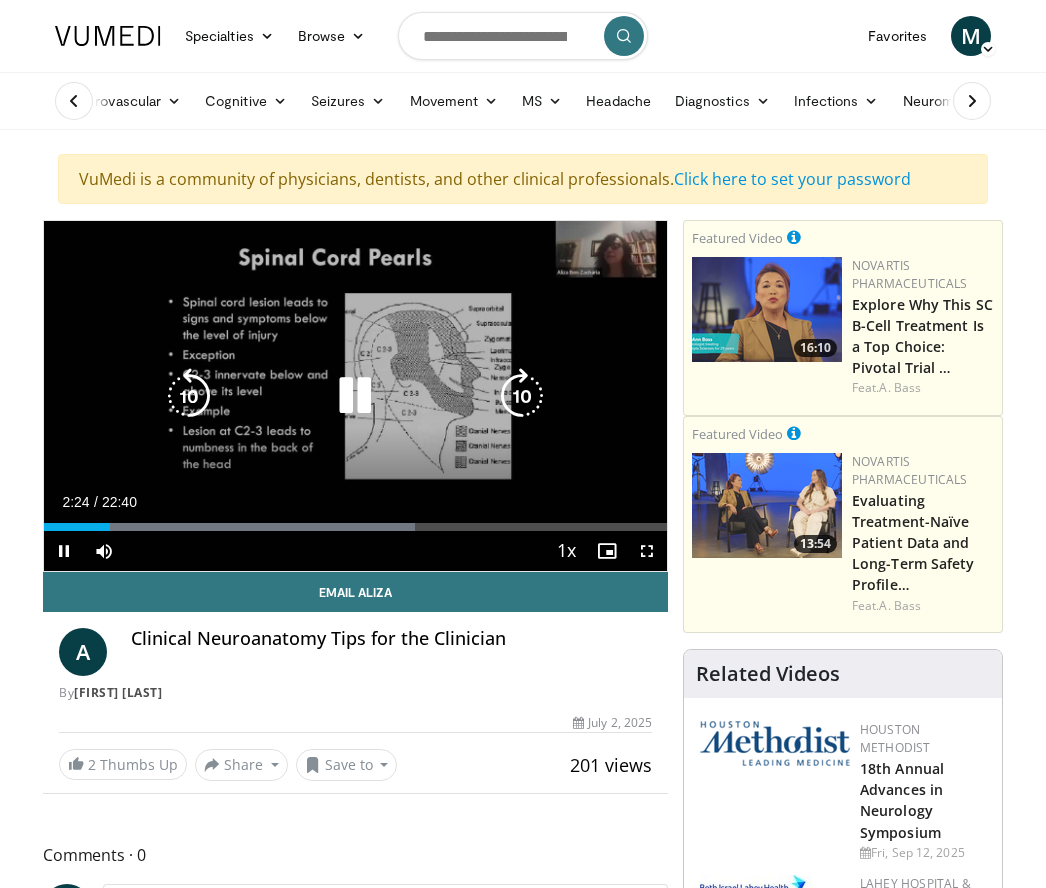 click at bounding box center [355, 396] 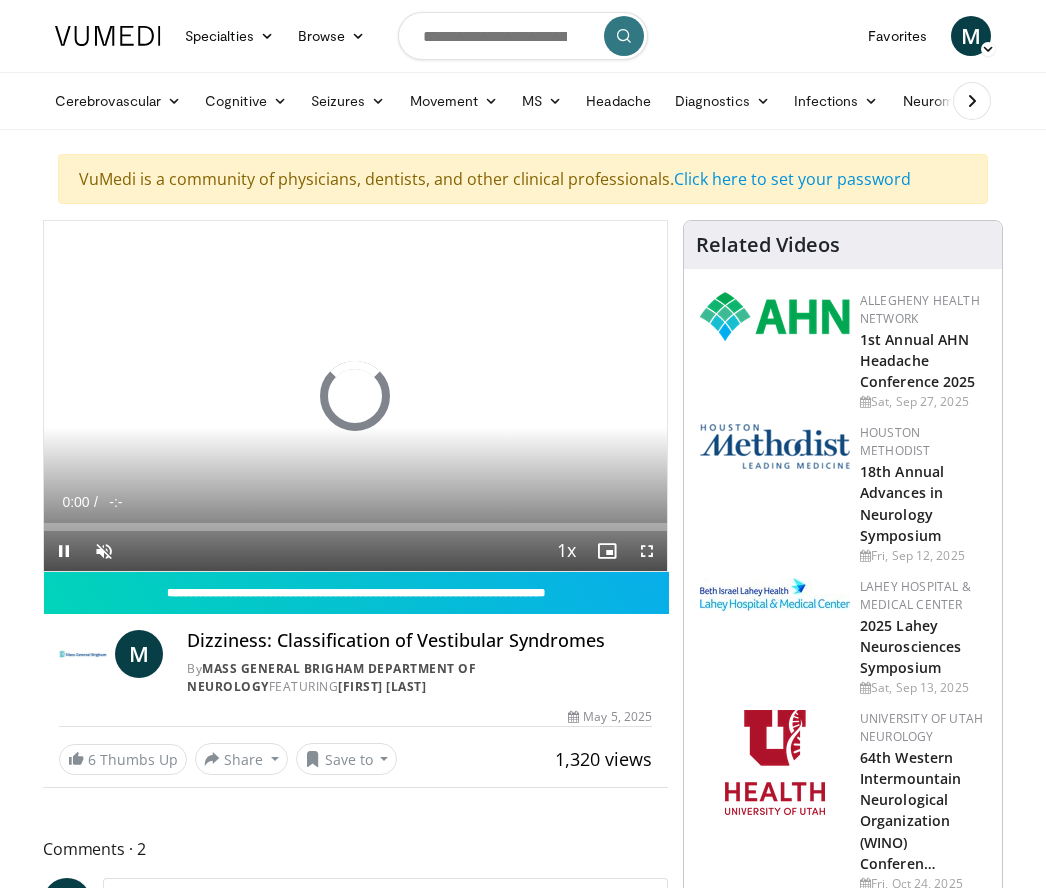 scroll, scrollTop: 0, scrollLeft: 0, axis: both 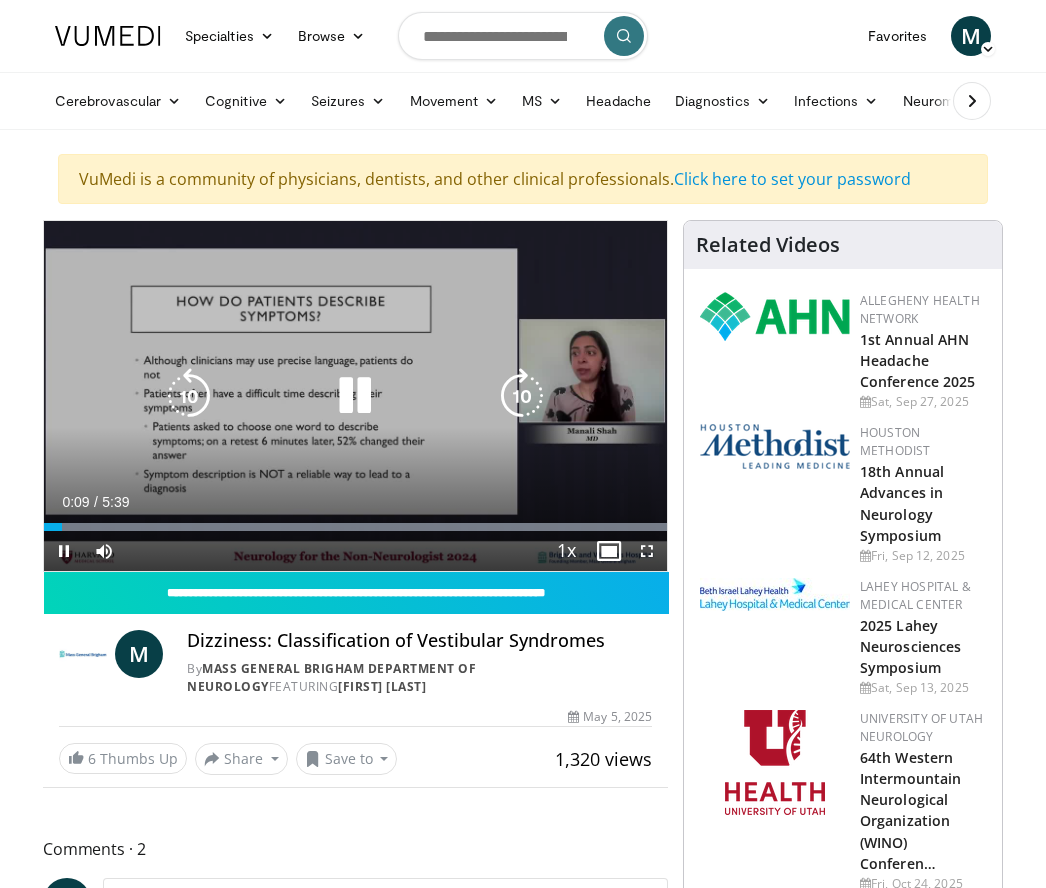 click on "**********" at bounding box center [356, 593] 